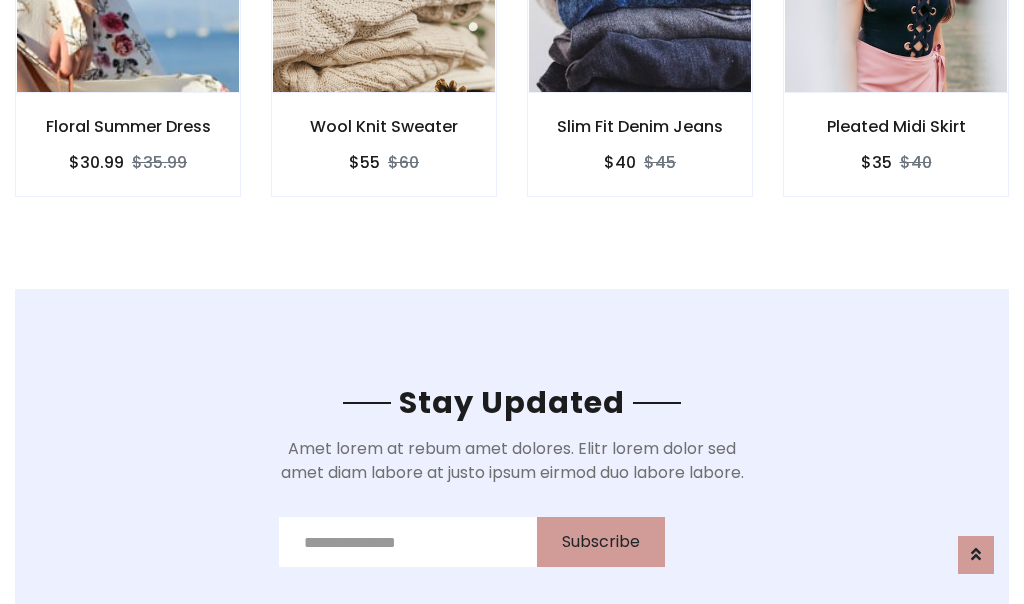 scroll, scrollTop: 3012, scrollLeft: 0, axis: vertical 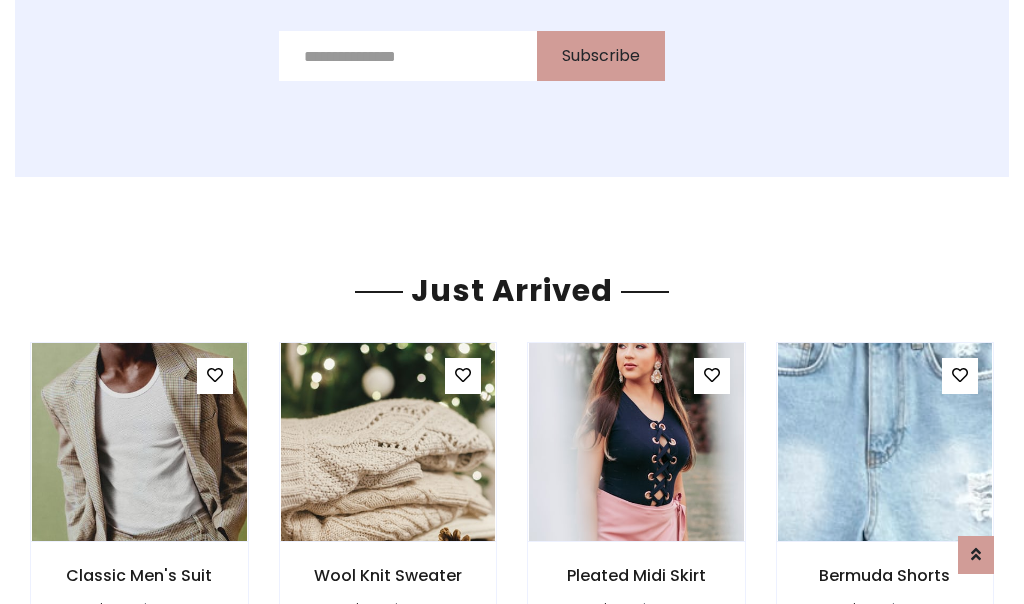 click on "Slim Fit Denim Jeans
$40
$45" at bounding box center [640, -428] 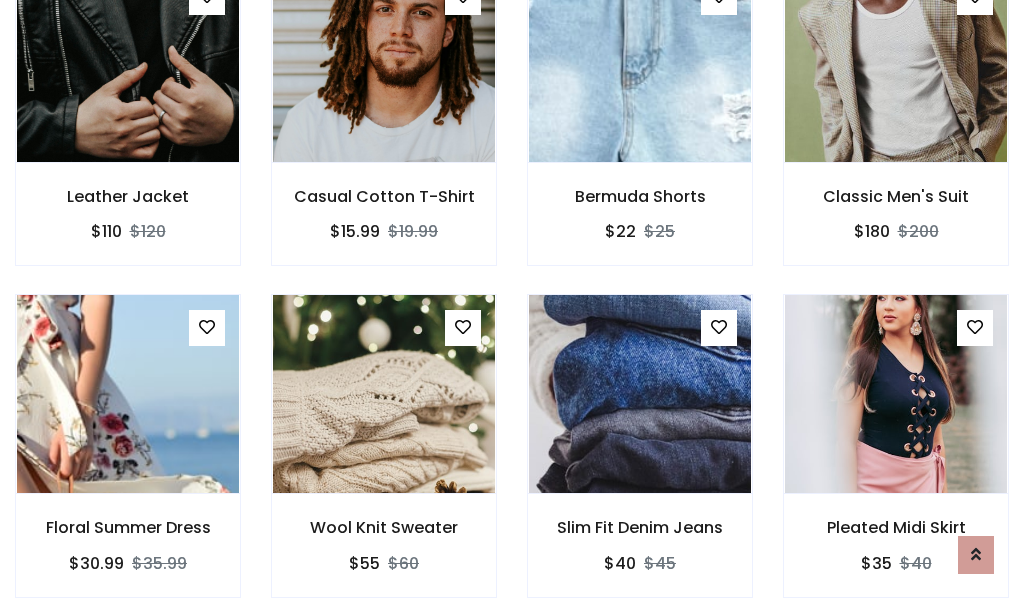 scroll, scrollTop: 2124, scrollLeft: 0, axis: vertical 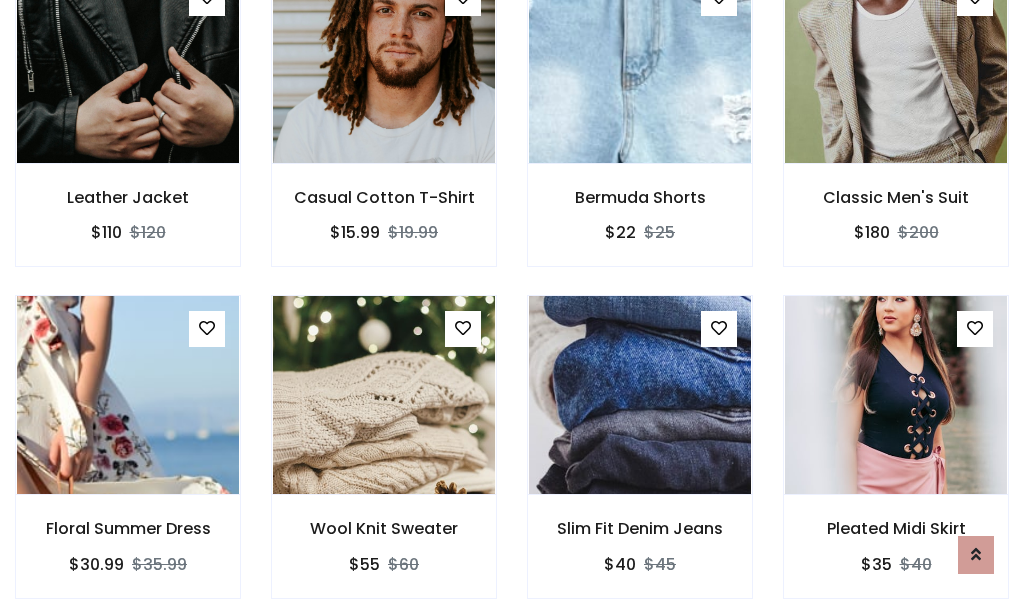 click on "Slim Fit Denim Jeans
$40
$45" at bounding box center [640, 460] 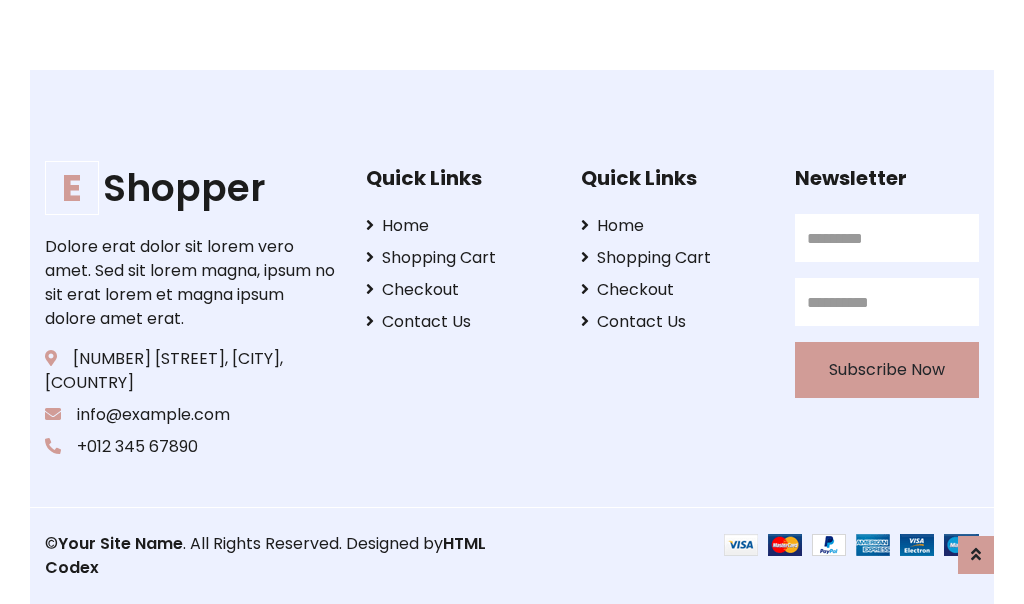 scroll, scrollTop: 3807, scrollLeft: 0, axis: vertical 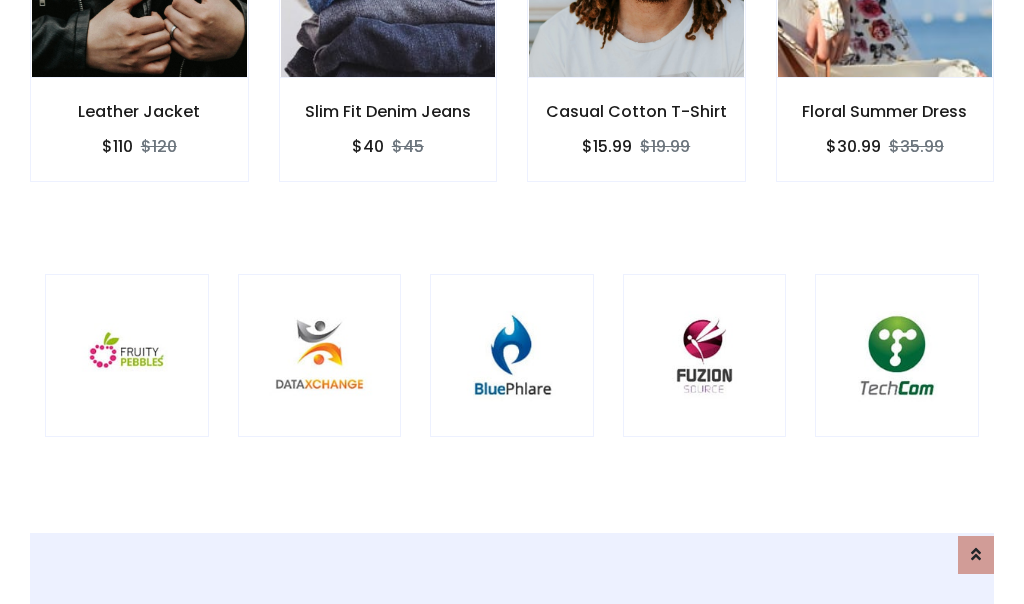 click at bounding box center (512, 356) 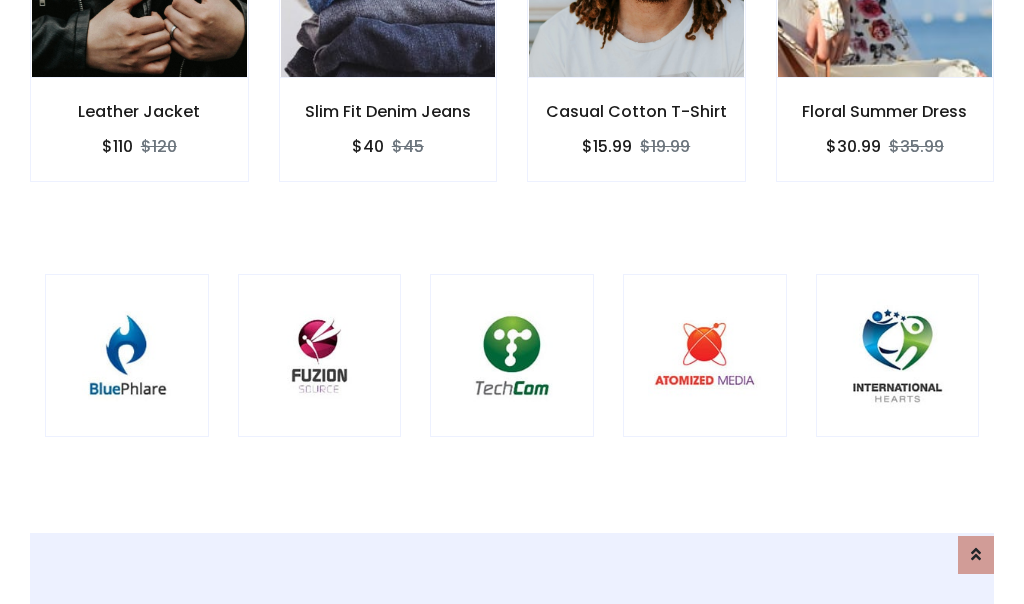click at bounding box center (512, 356) 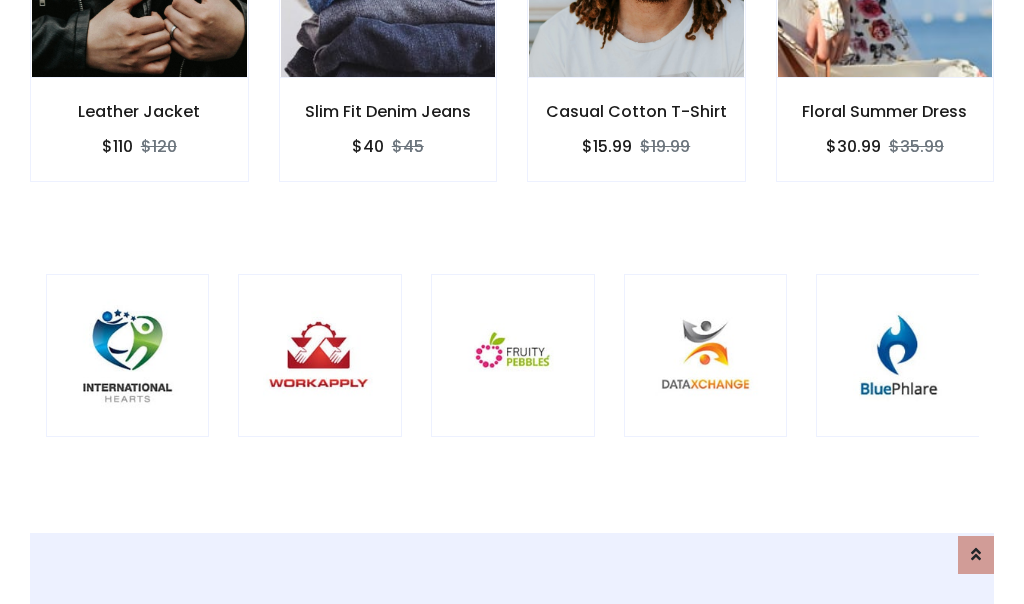 scroll, scrollTop: 0, scrollLeft: 0, axis: both 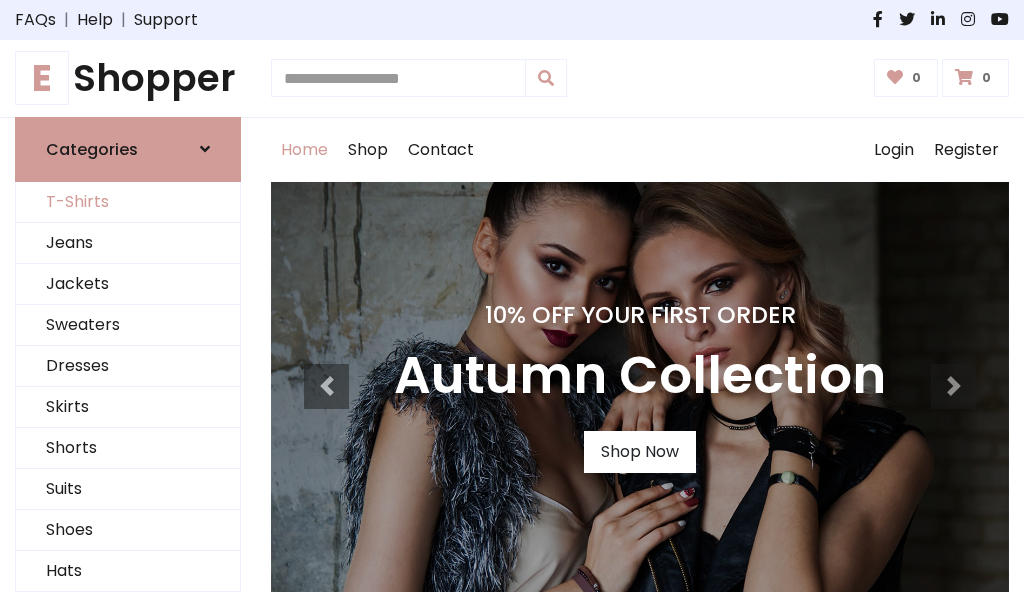 click on "T-Shirts" at bounding box center [128, 202] 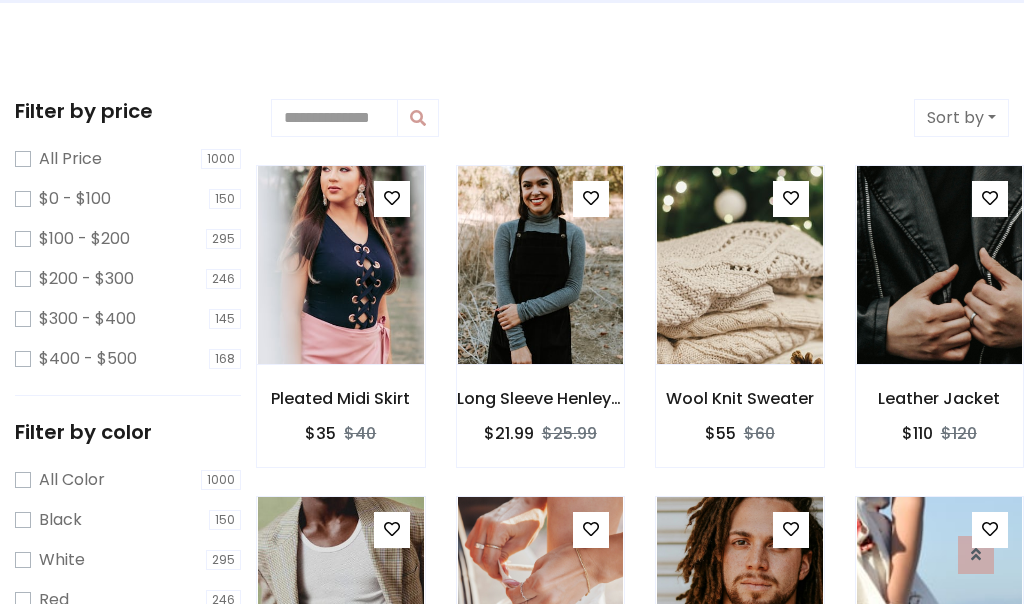 scroll, scrollTop: 0, scrollLeft: 0, axis: both 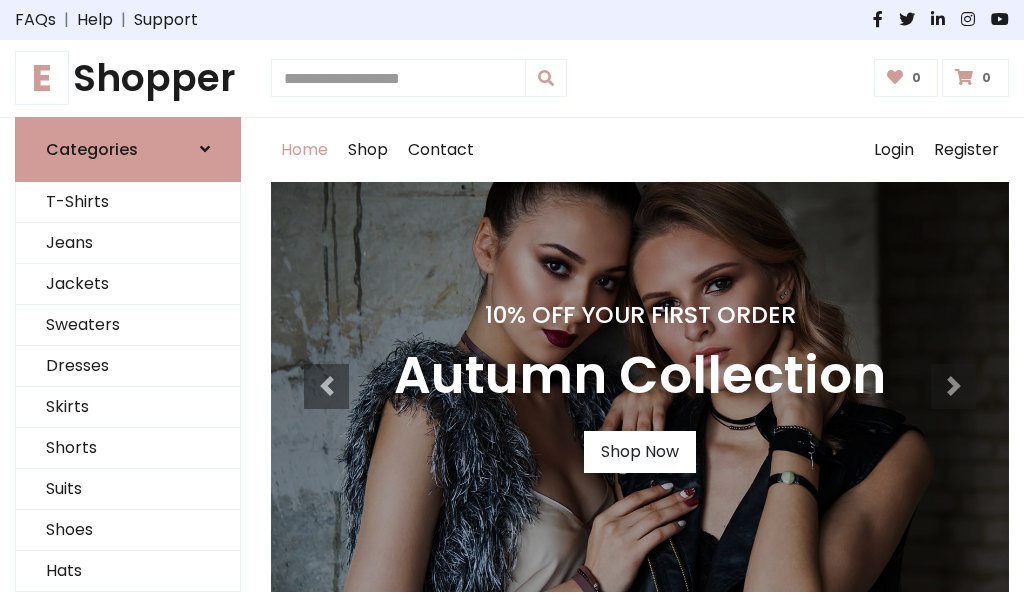 click on "E Shopper" at bounding box center [128, 78] 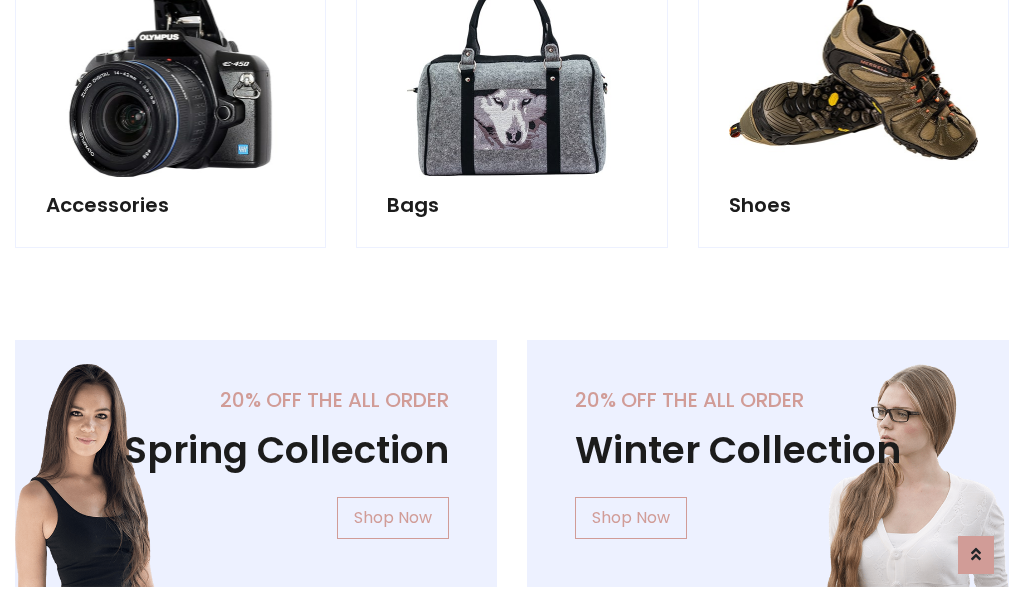scroll, scrollTop: 1943, scrollLeft: 0, axis: vertical 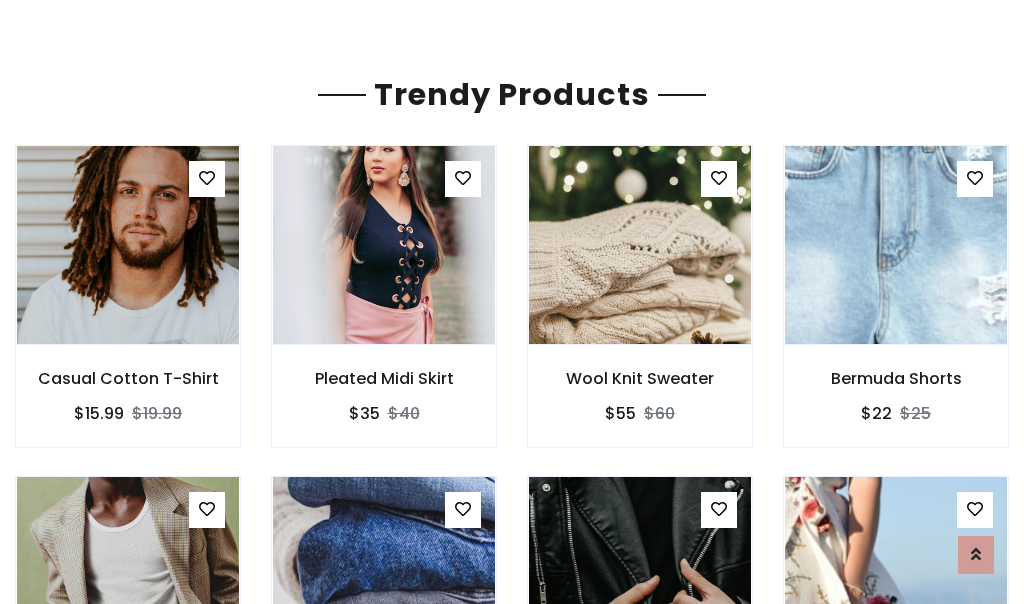 click on "Shop" at bounding box center [368, -1793] 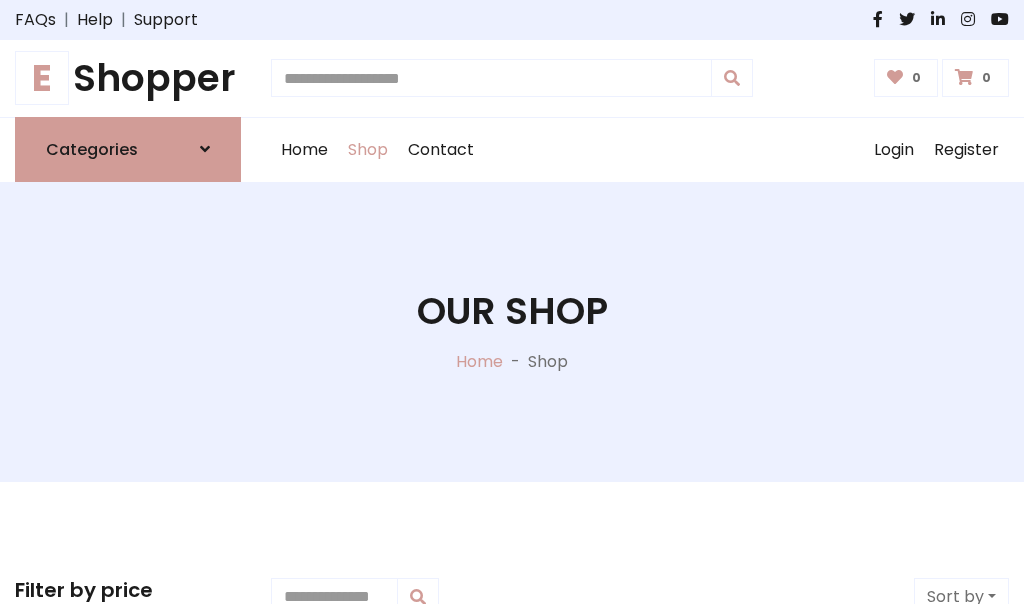 scroll, scrollTop: 0, scrollLeft: 0, axis: both 